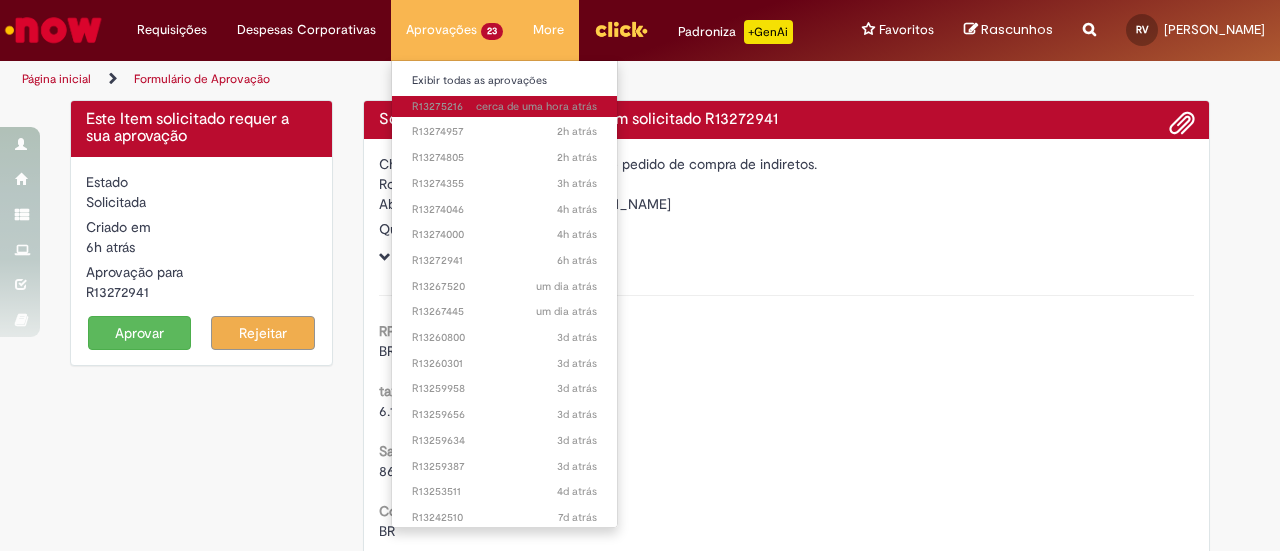 scroll, scrollTop: 0, scrollLeft: 0, axis: both 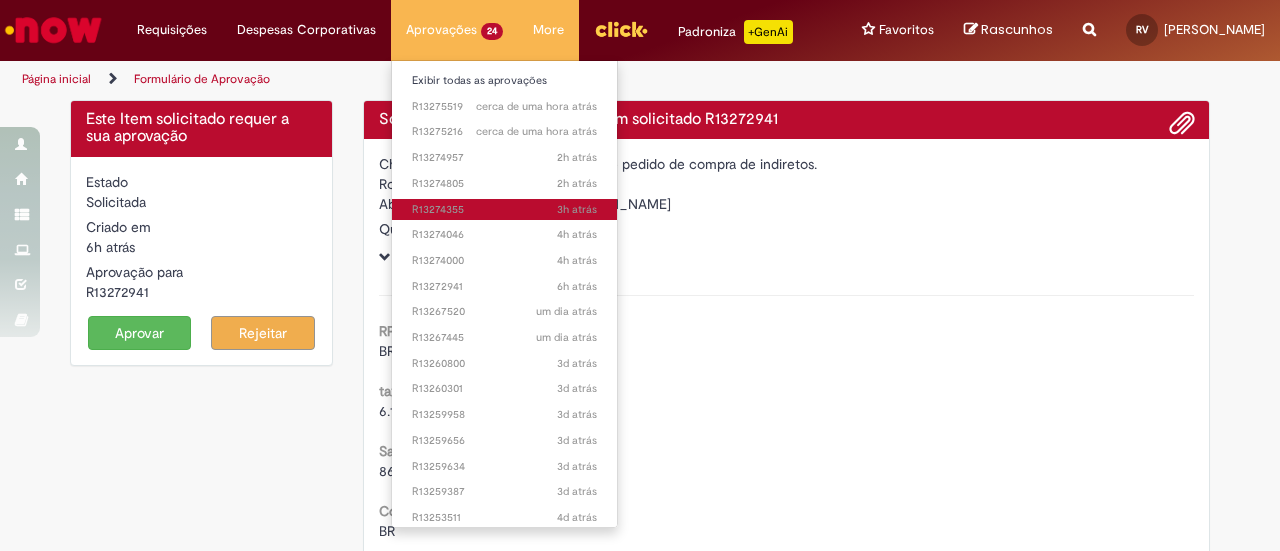 click on "3h atrás 3 horas atrás  R13274355" at bounding box center (504, 210) 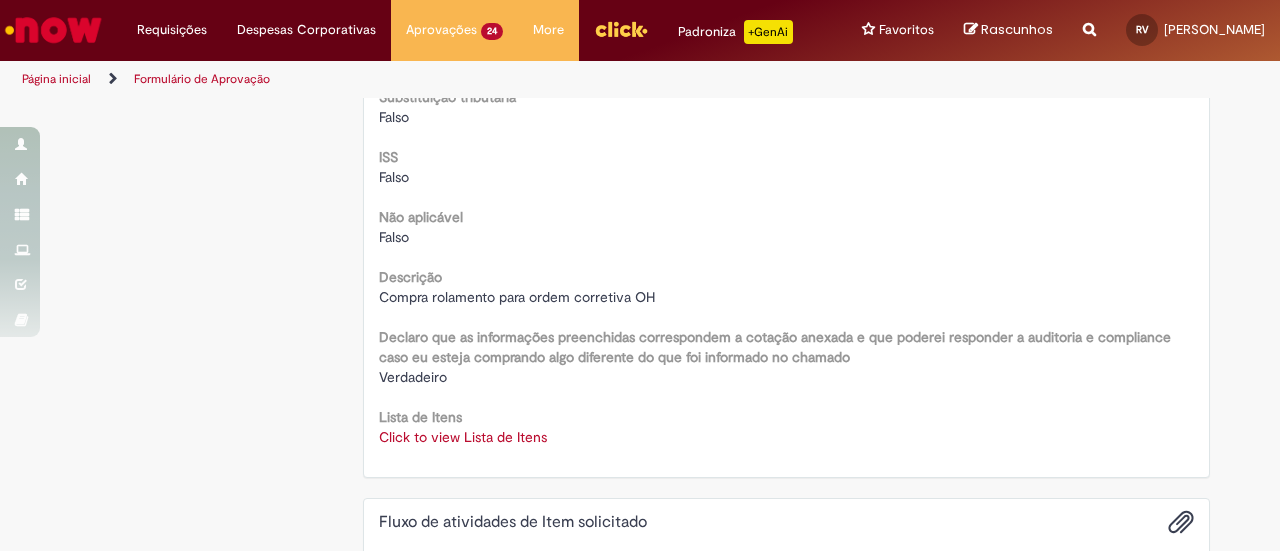 scroll, scrollTop: 2500, scrollLeft: 0, axis: vertical 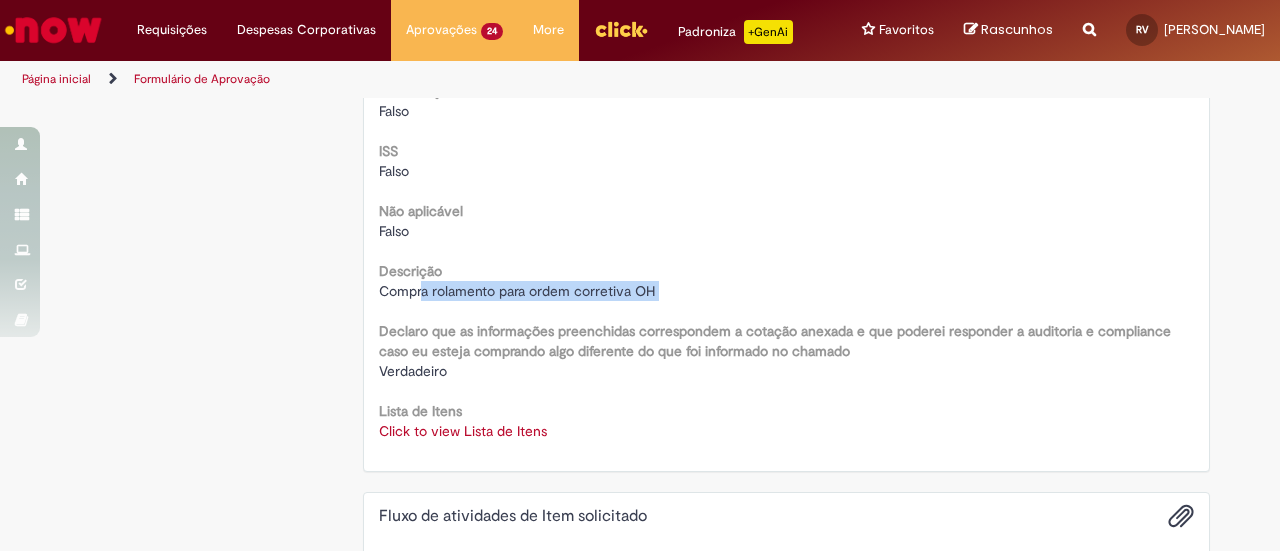 drag, startPoint x: 414, startPoint y: 293, endPoint x: 612, endPoint y: 306, distance: 198.42632 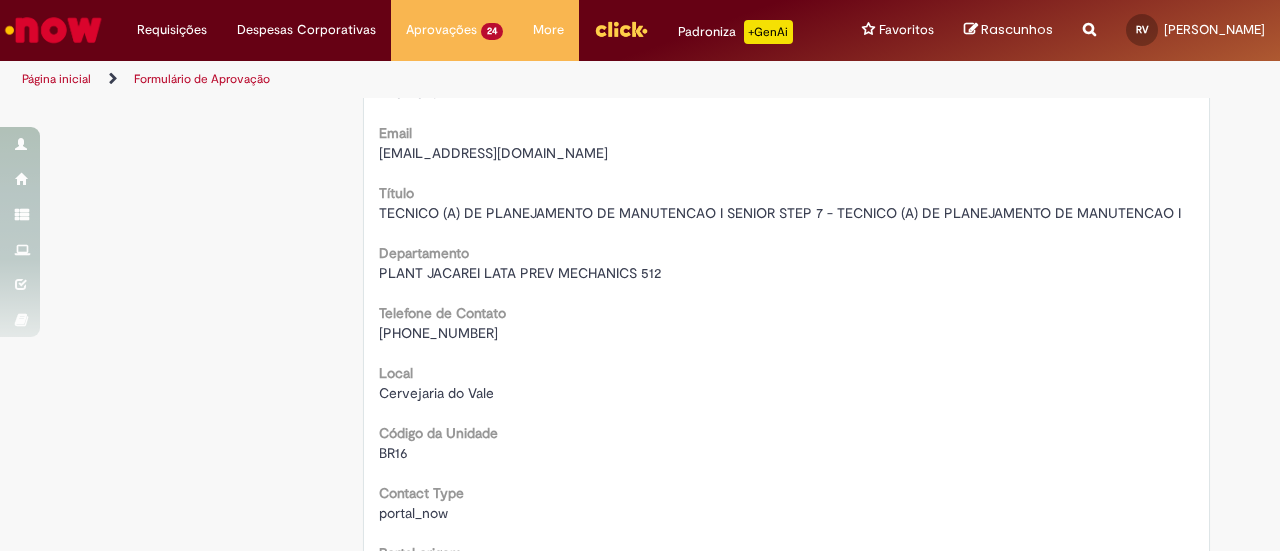 scroll, scrollTop: 0, scrollLeft: 0, axis: both 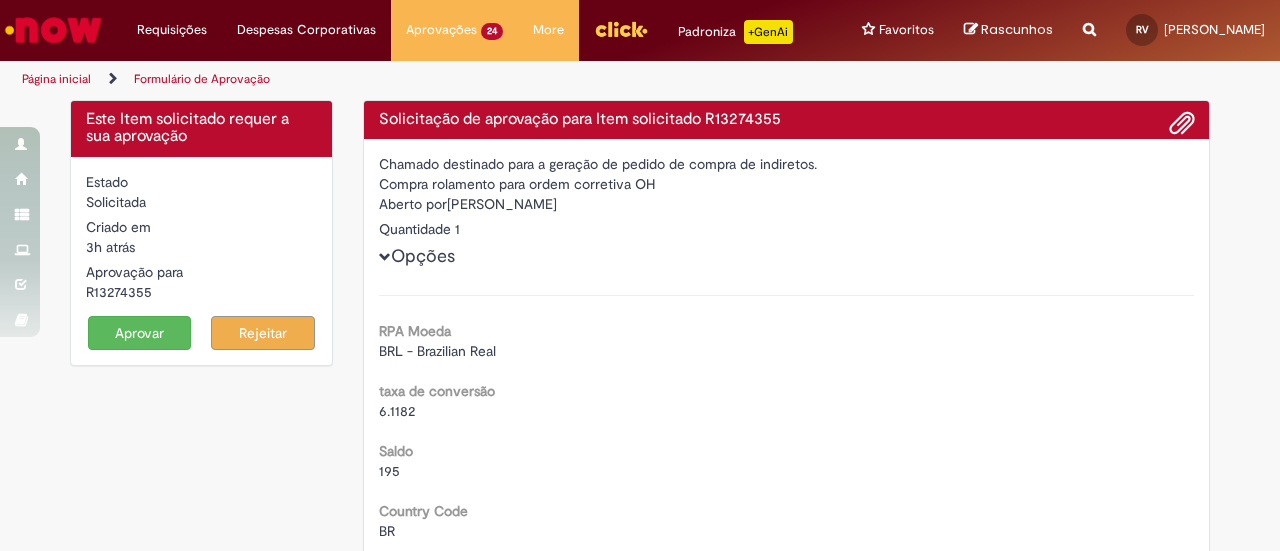 click on "Aprovar" at bounding box center [140, 333] 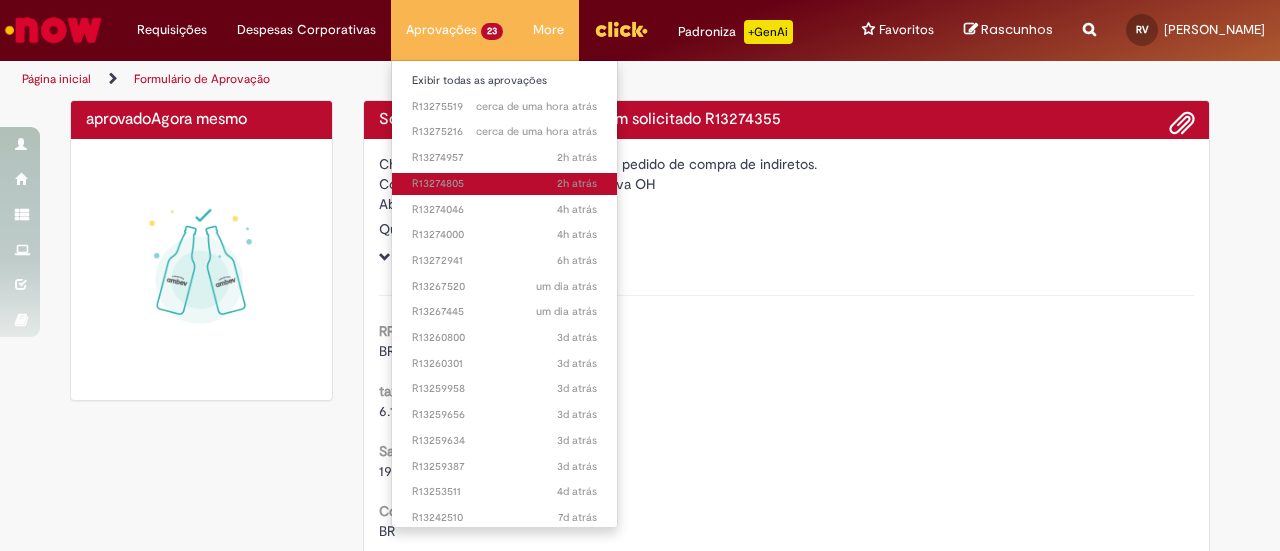click on "2h atrás 2 horas atrás  R13274805" at bounding box center [504, 184] 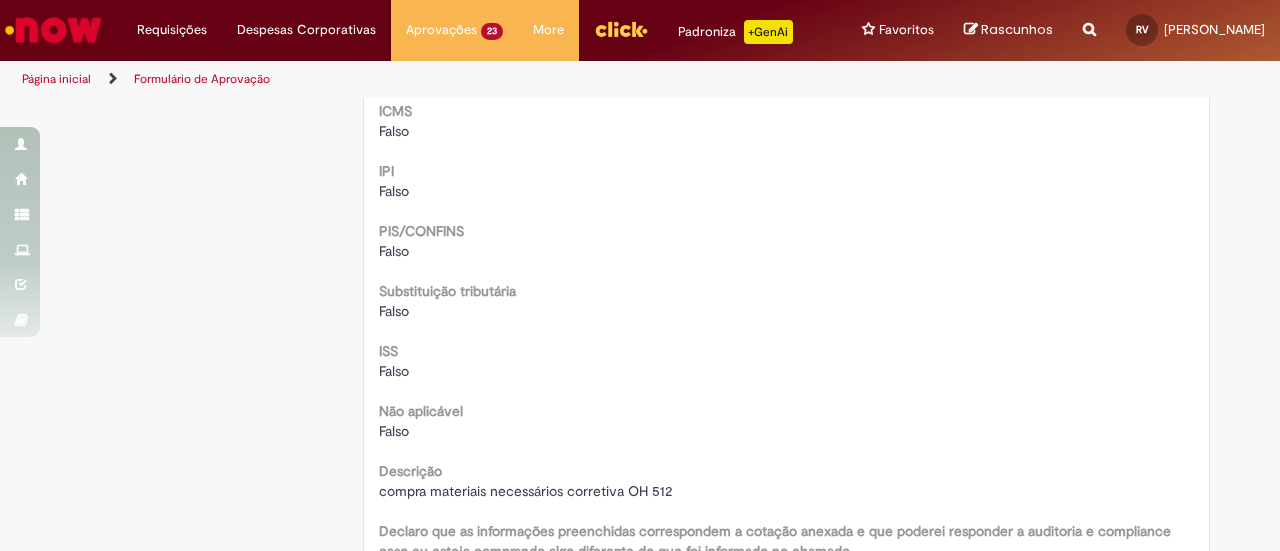 scroll, scrollTop: 2000, scrollLeft: 0, axis: vertical 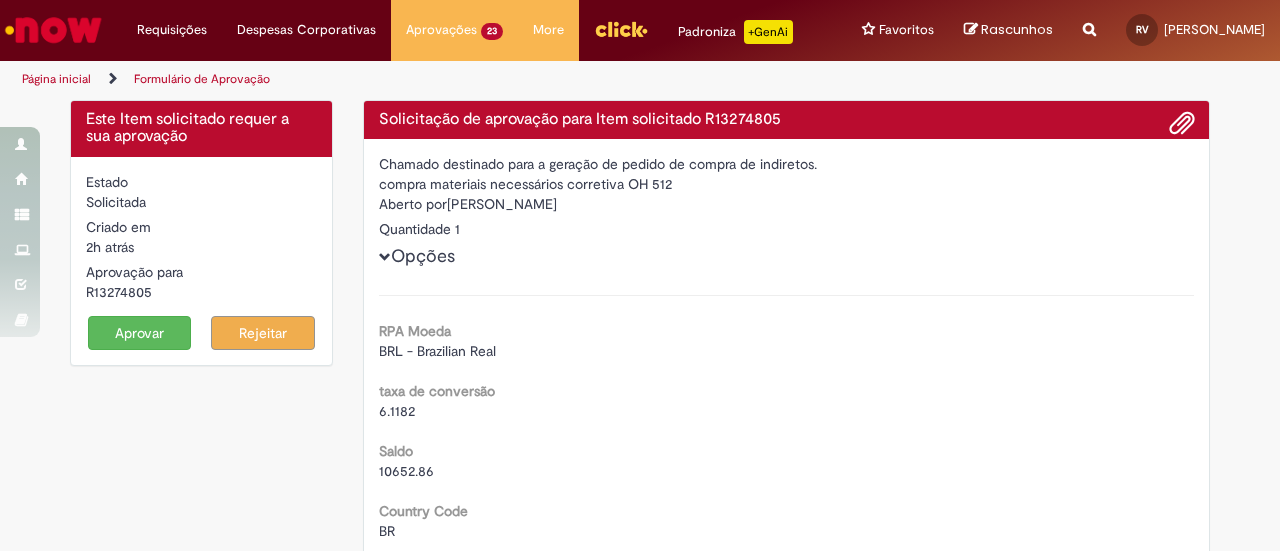 click on "Aprovar" at bounding box center [140, 333] 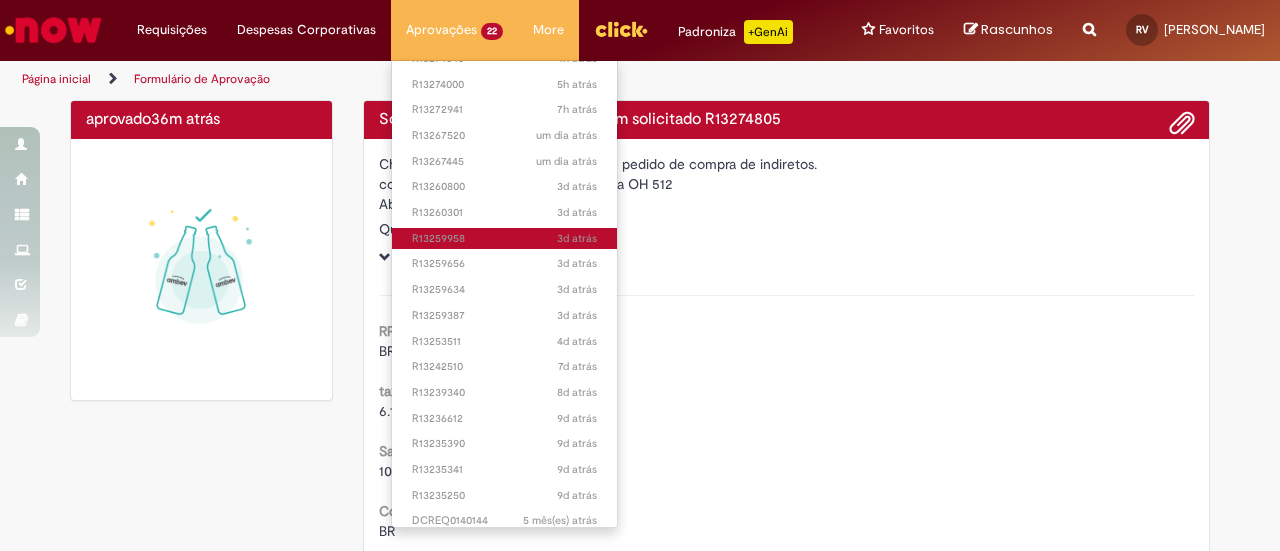 scroll, scrollTop: 134, scrollLeft: 0, axis: vertical 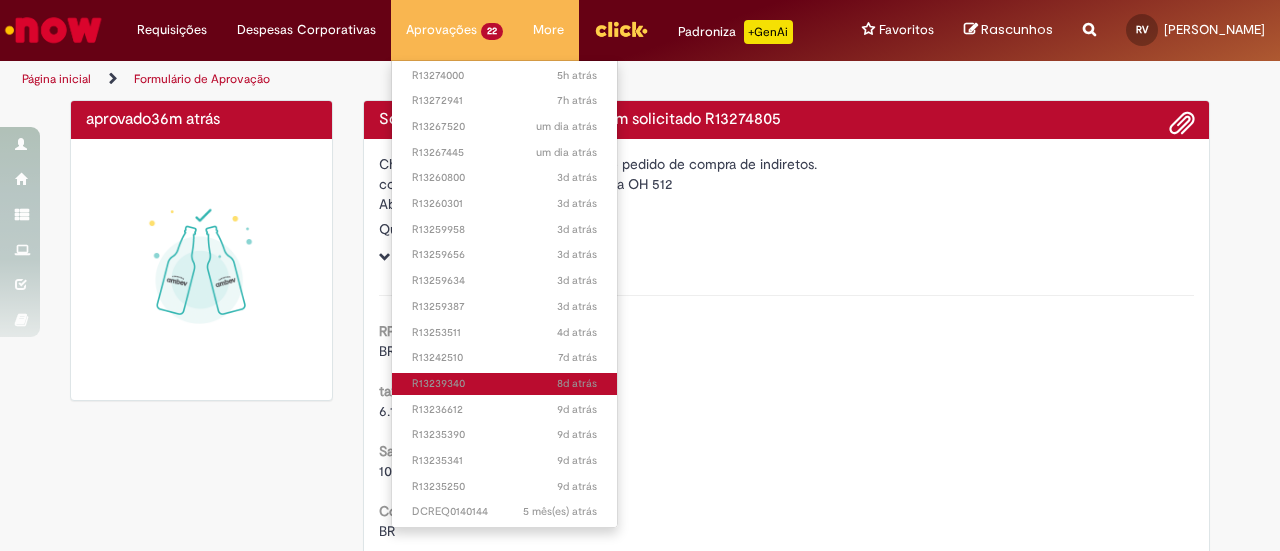 click on "8d atrás 8 [PERSON_NAME] atrás  R13239340" at bounding box center [504, 384] 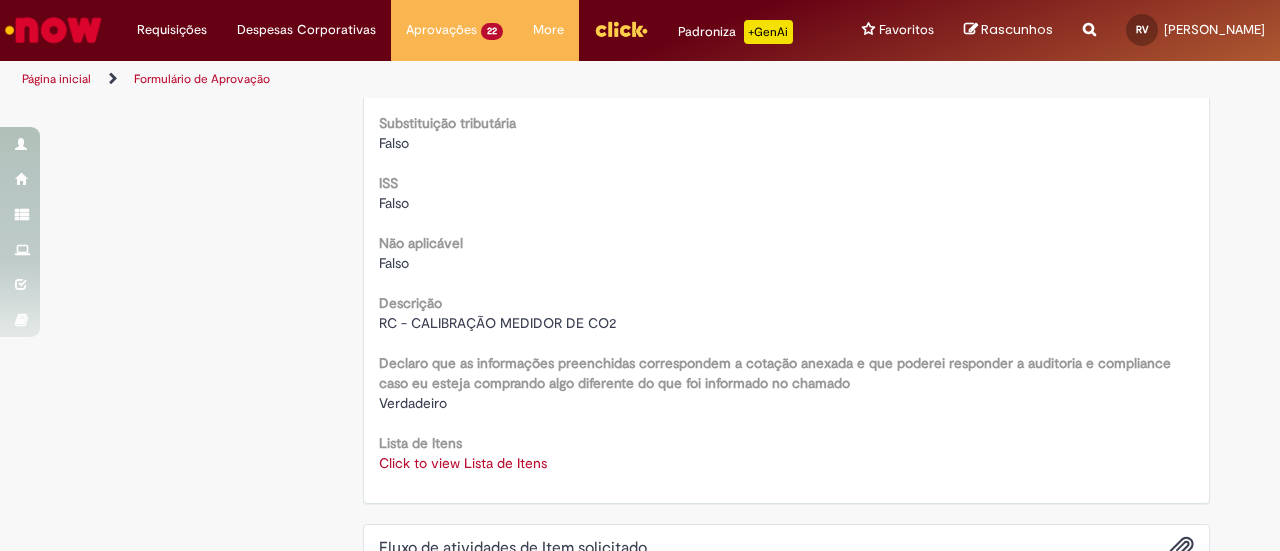 scroll, scrollTop: 0, scrollLeft: 0, axis: both 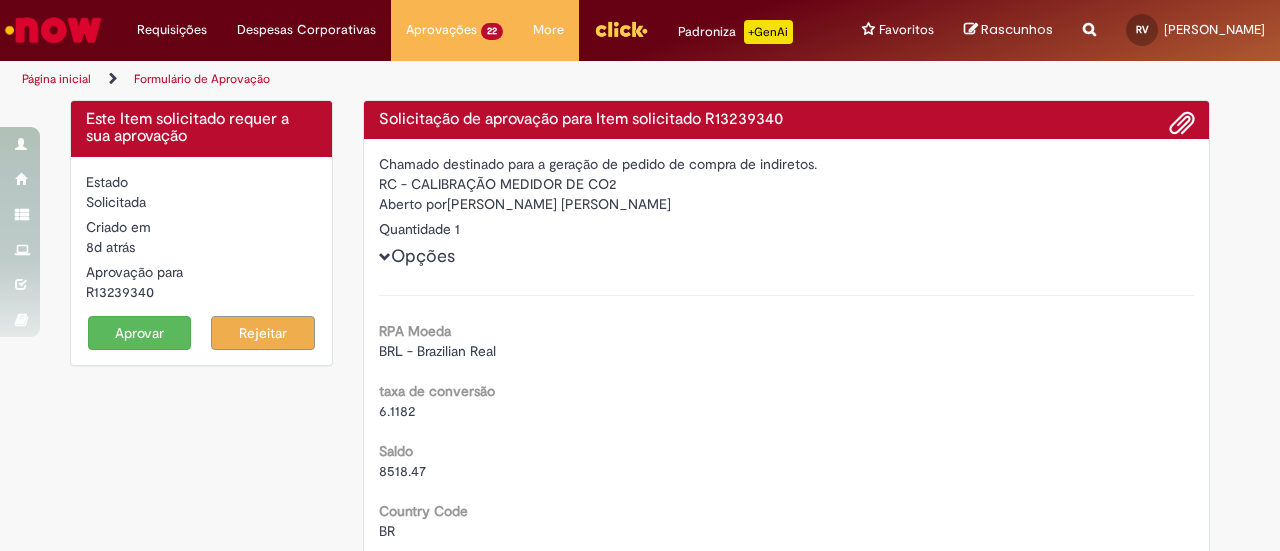 click on "Aprovar" at bounding box center [140, 333] 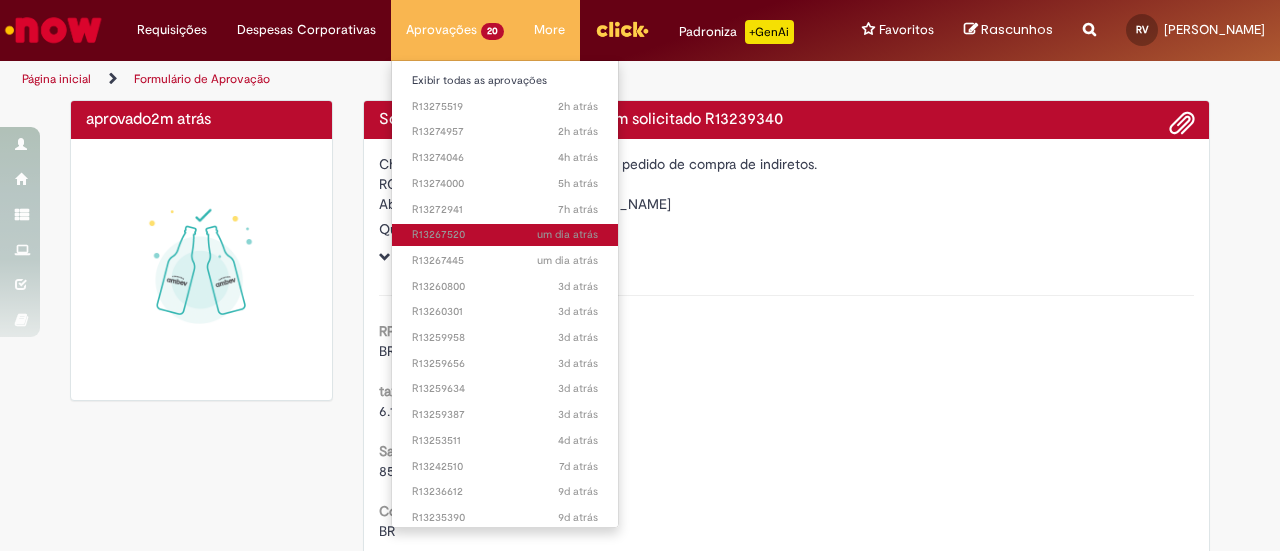 click on "um dia atrás um dia atrás  R13267520" at bounding box center (505, 235) 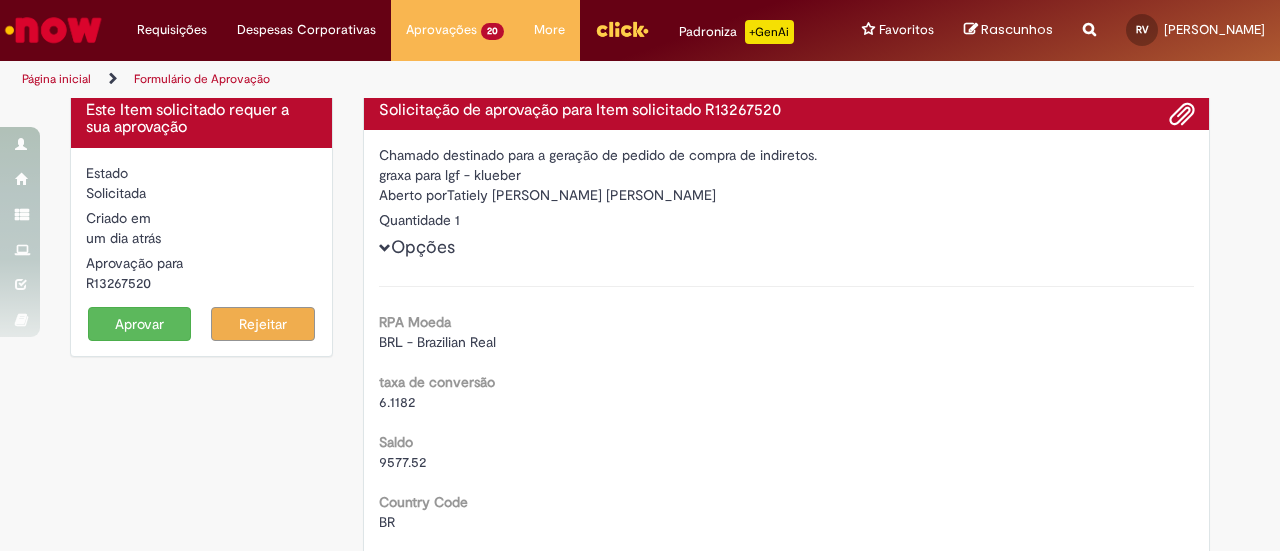 scroll, scrollTop: 0, scrollLeft: 0, axis: both 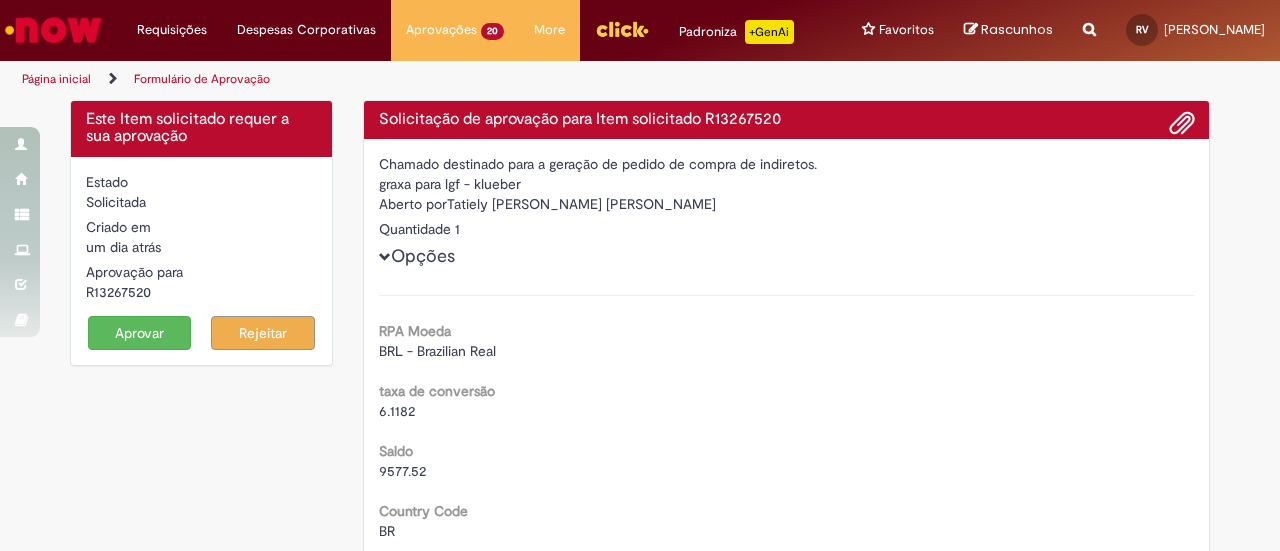 click on "Aprovar" at bounding box center (140, 333) 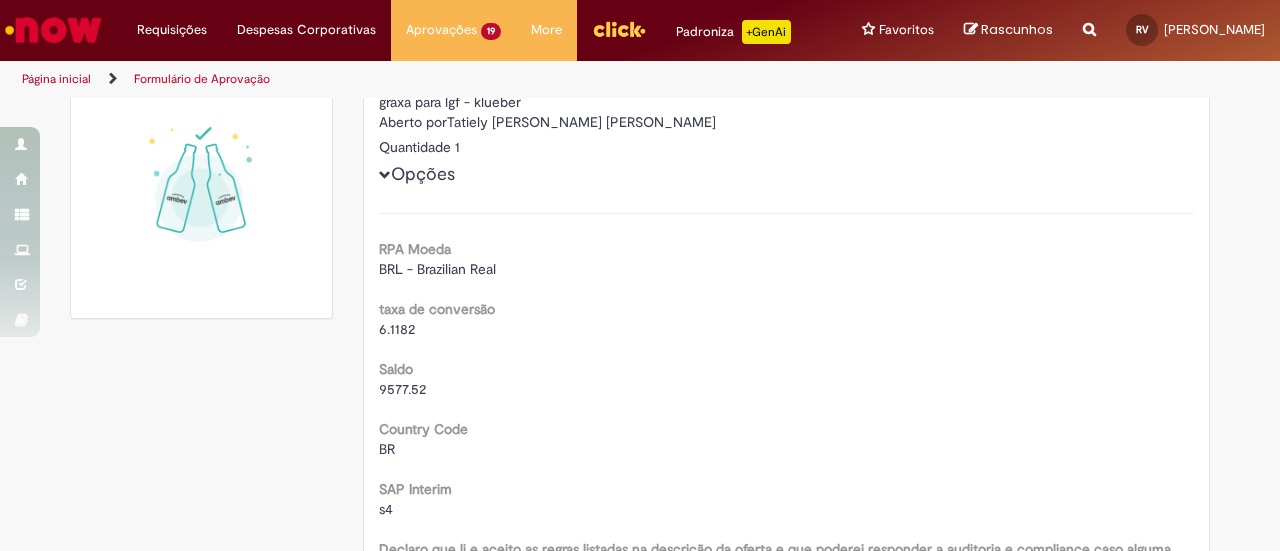 scroll, scrollTop: 0, scrollLeft: 0, axis: both 